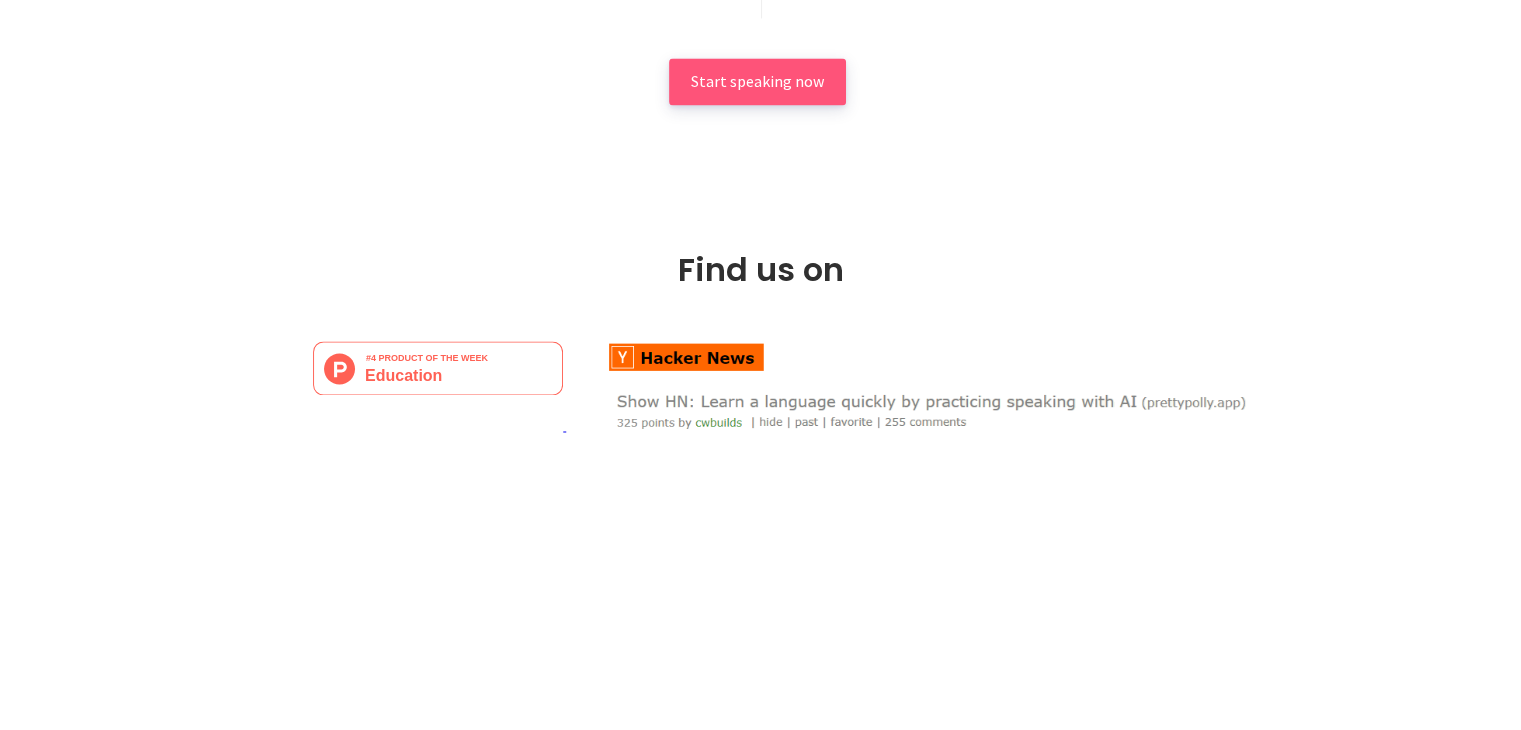 scroll, scrollTop: 3344, scrollLeft: 0, axis: vertical 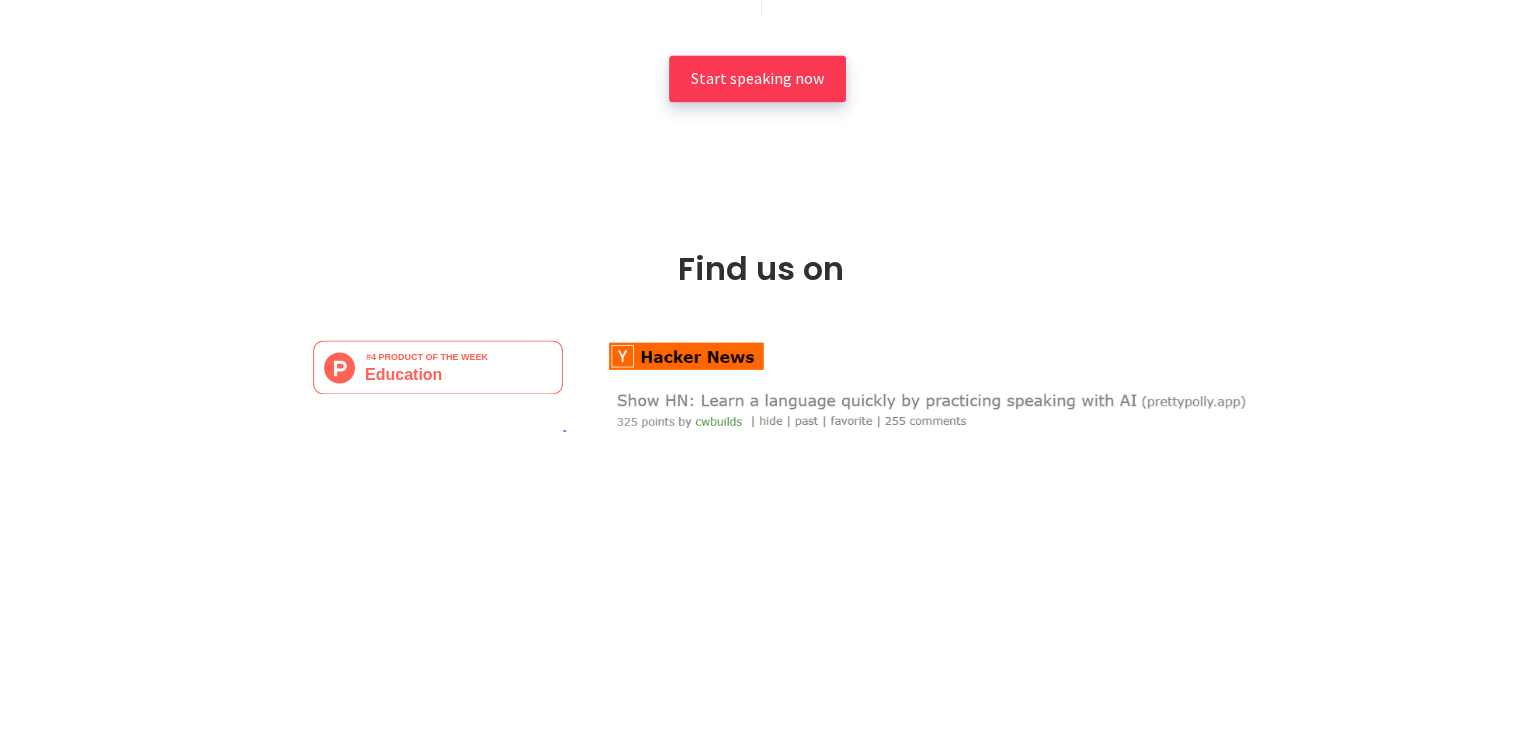 click on "Start speaking now" at bounding box center [757, 78] 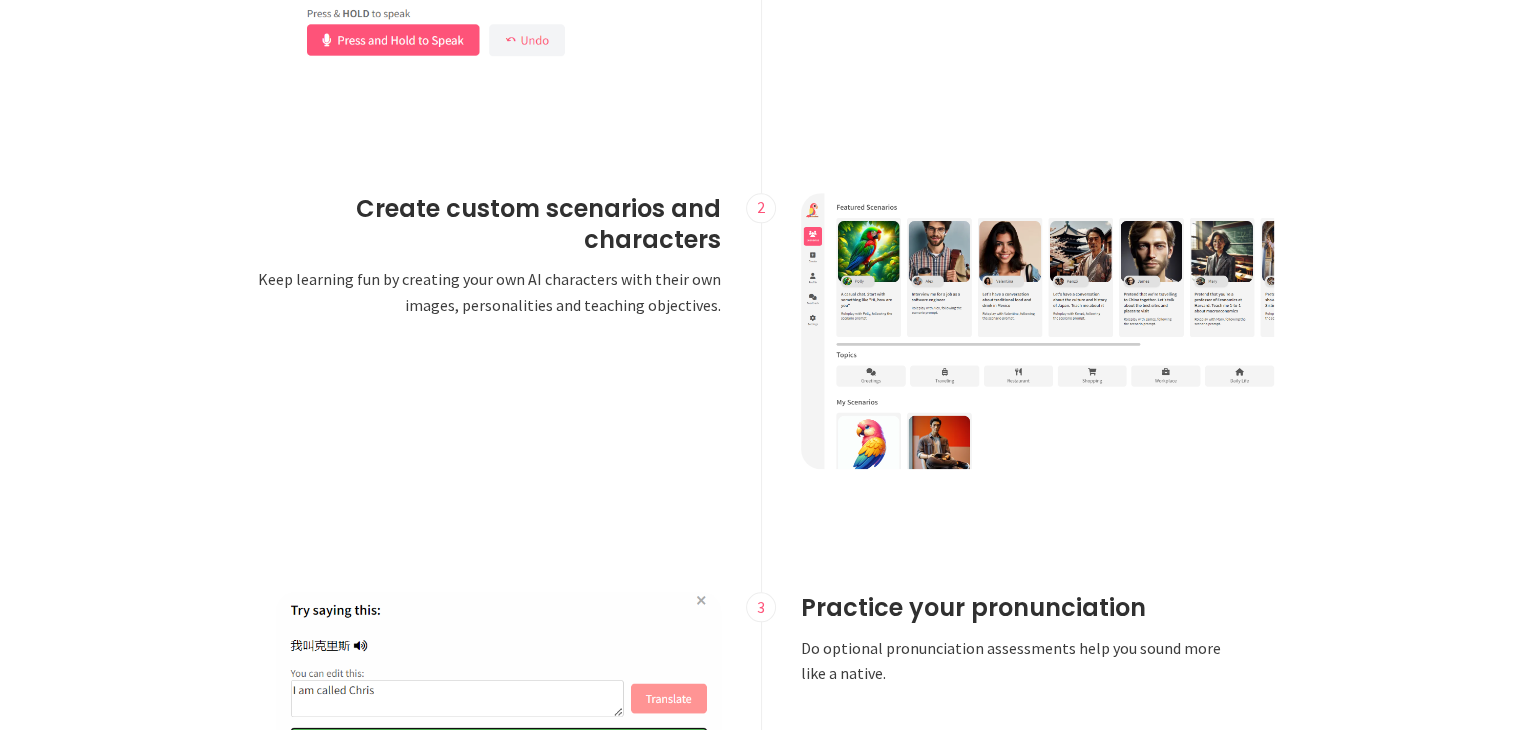 scroll, scrollTop: 1862, scrollLeft: 0, axis: vertical 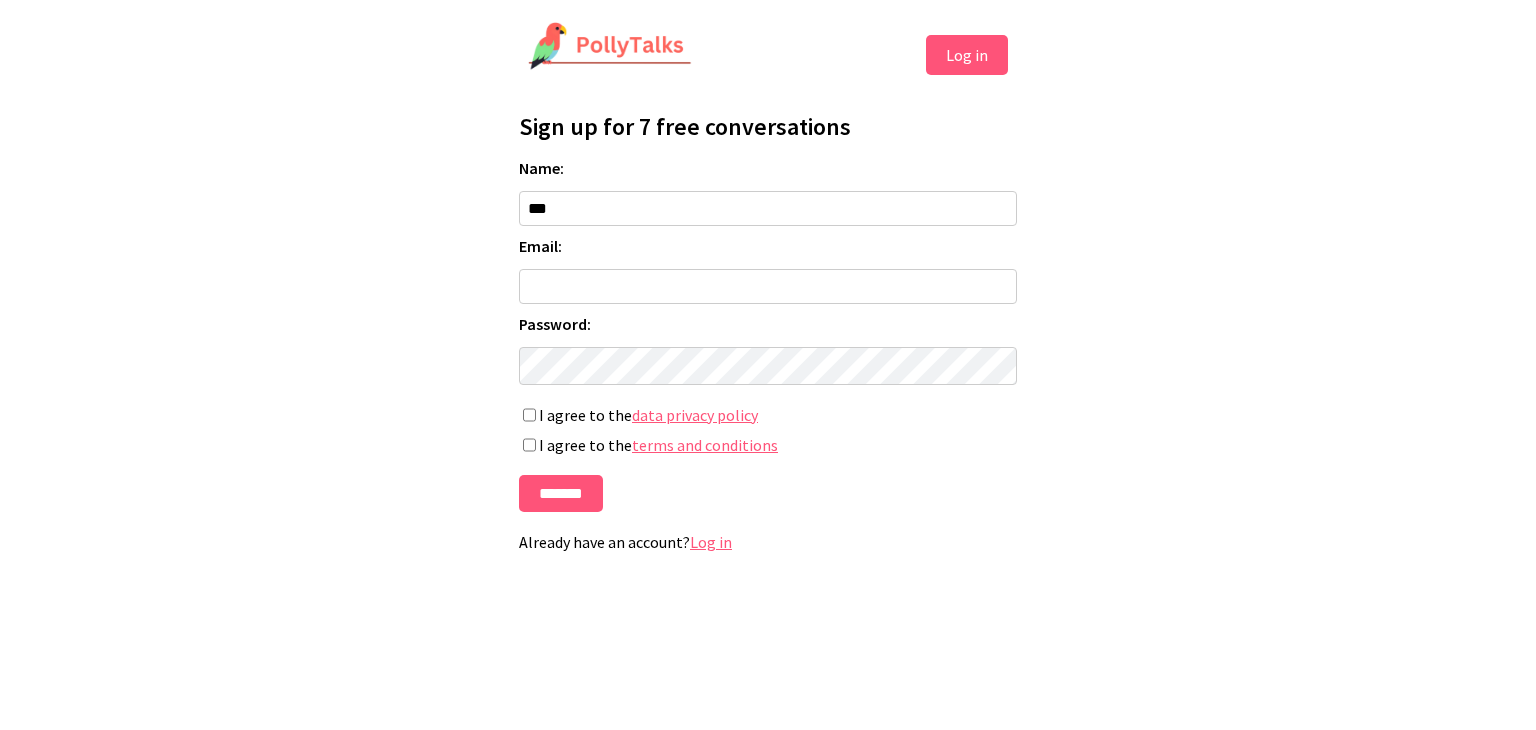 type on "***" 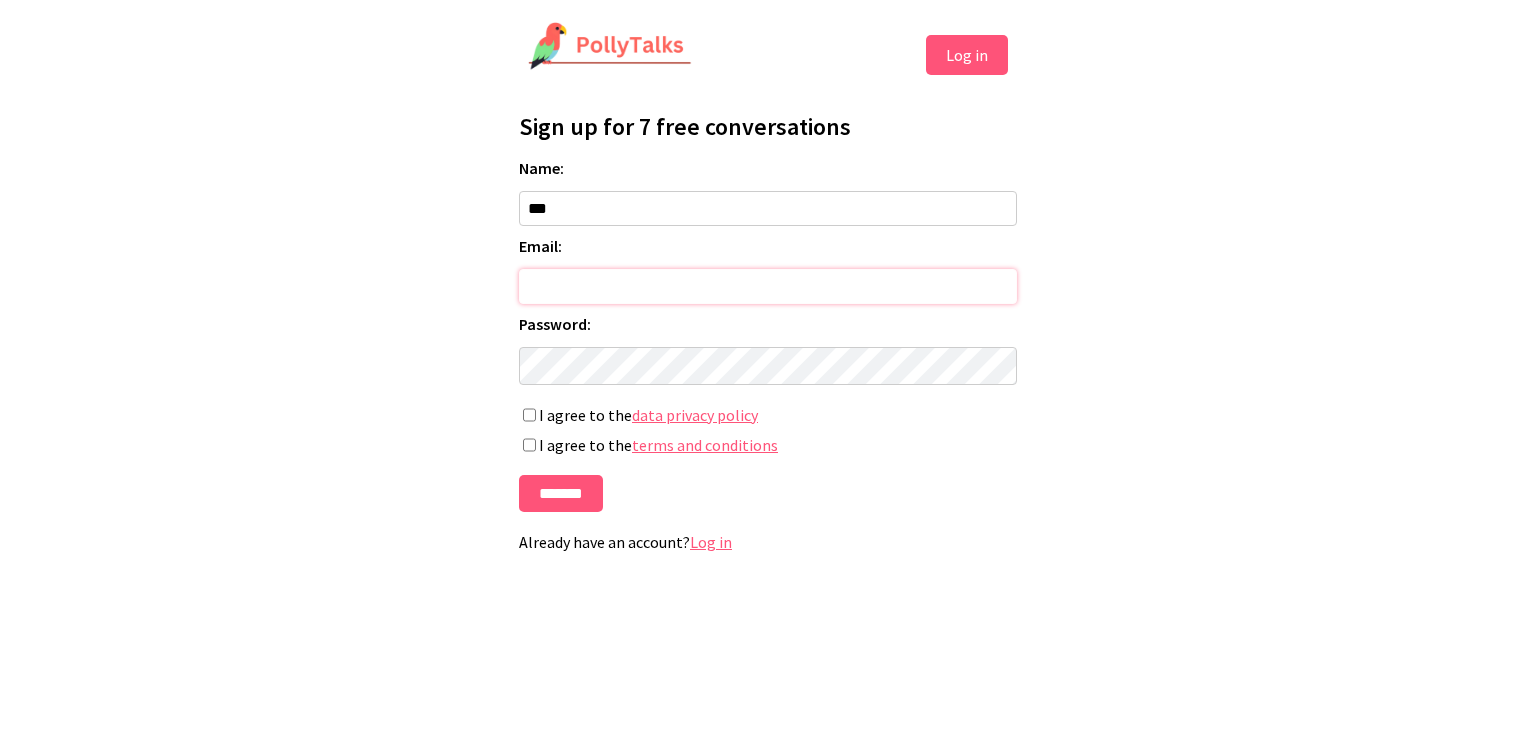 click on "Email:" at bounding box center [768, 286] 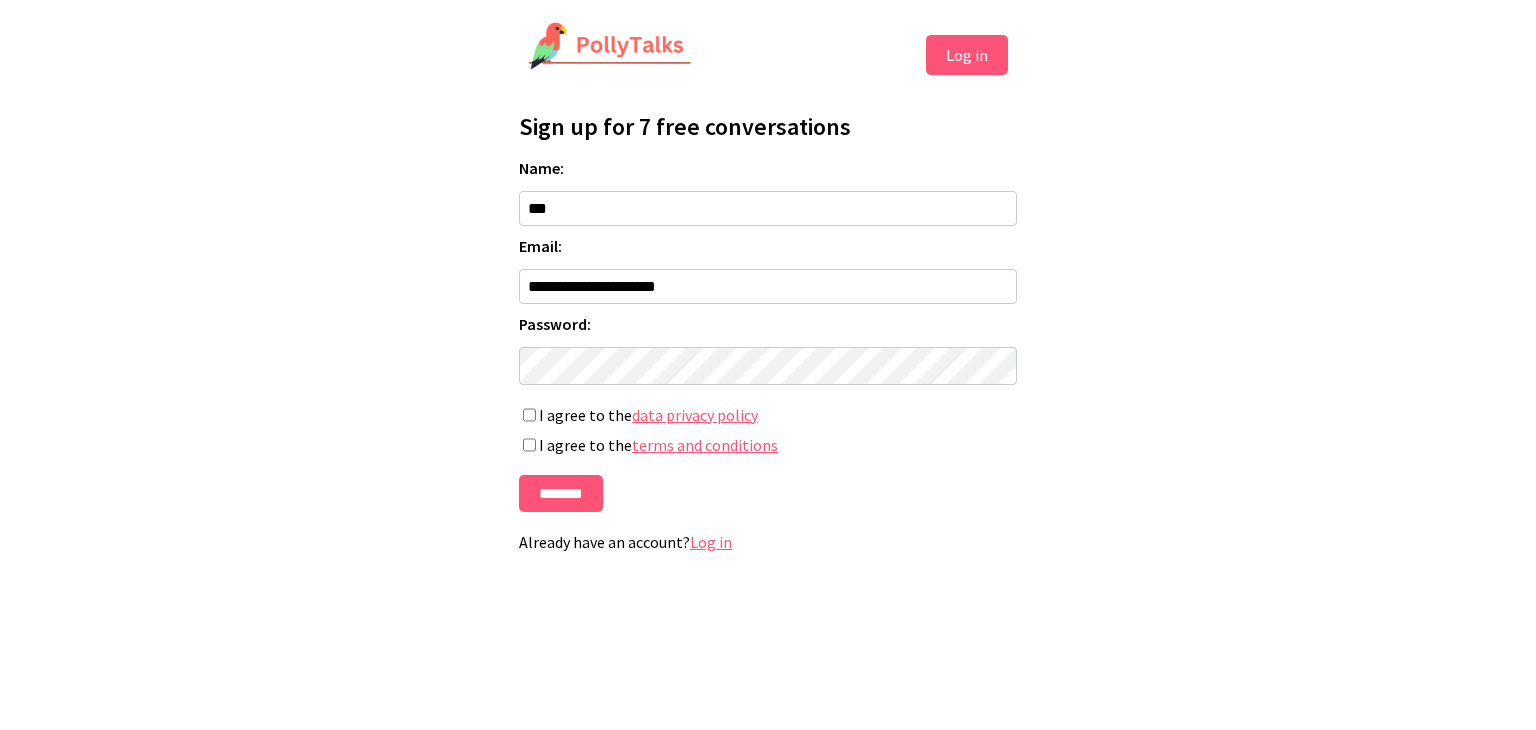 drag, startPoint x: 525, startPoint y: 427, endPoint x: 490, endPoint y: 415, distance: 37 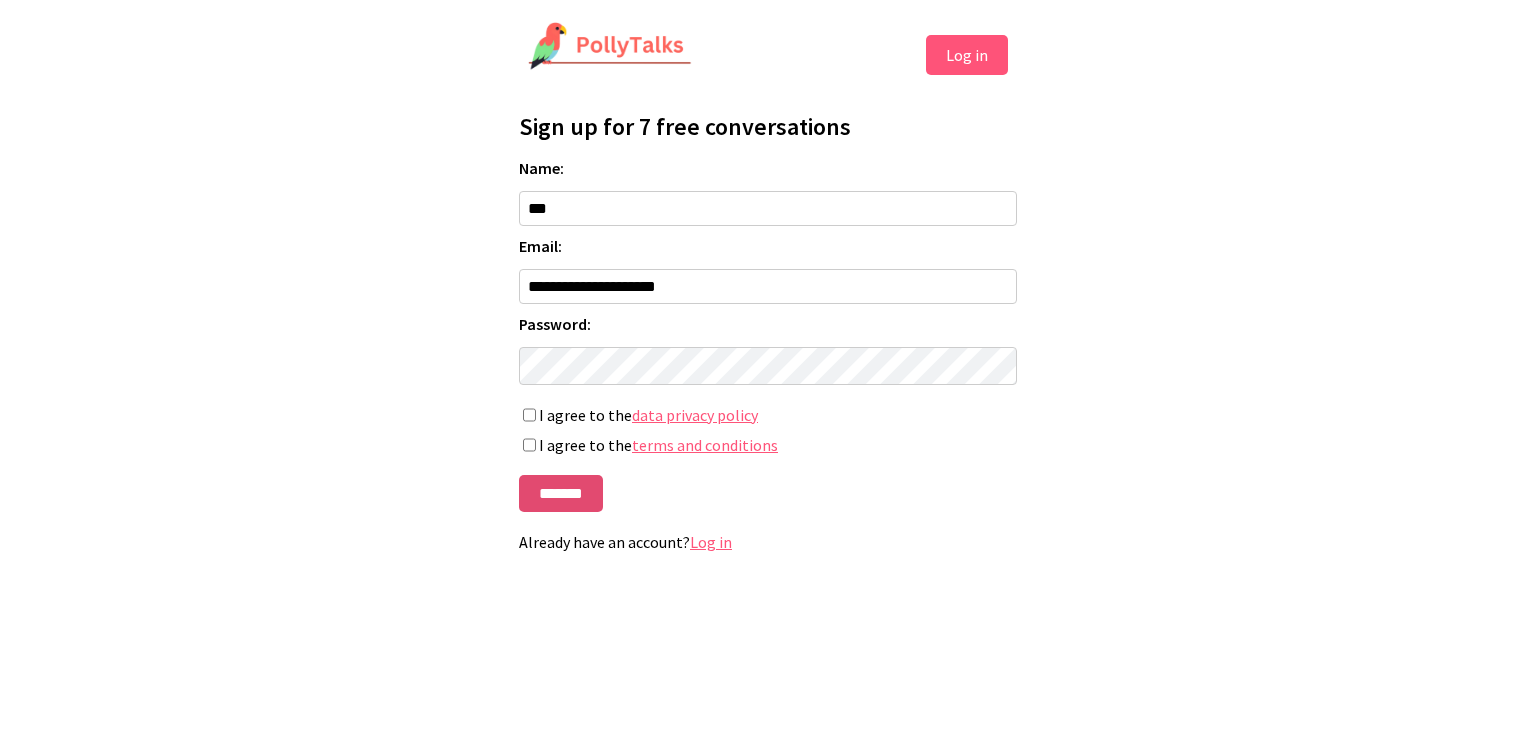 click on "*******" at bounding box center [561, 493] 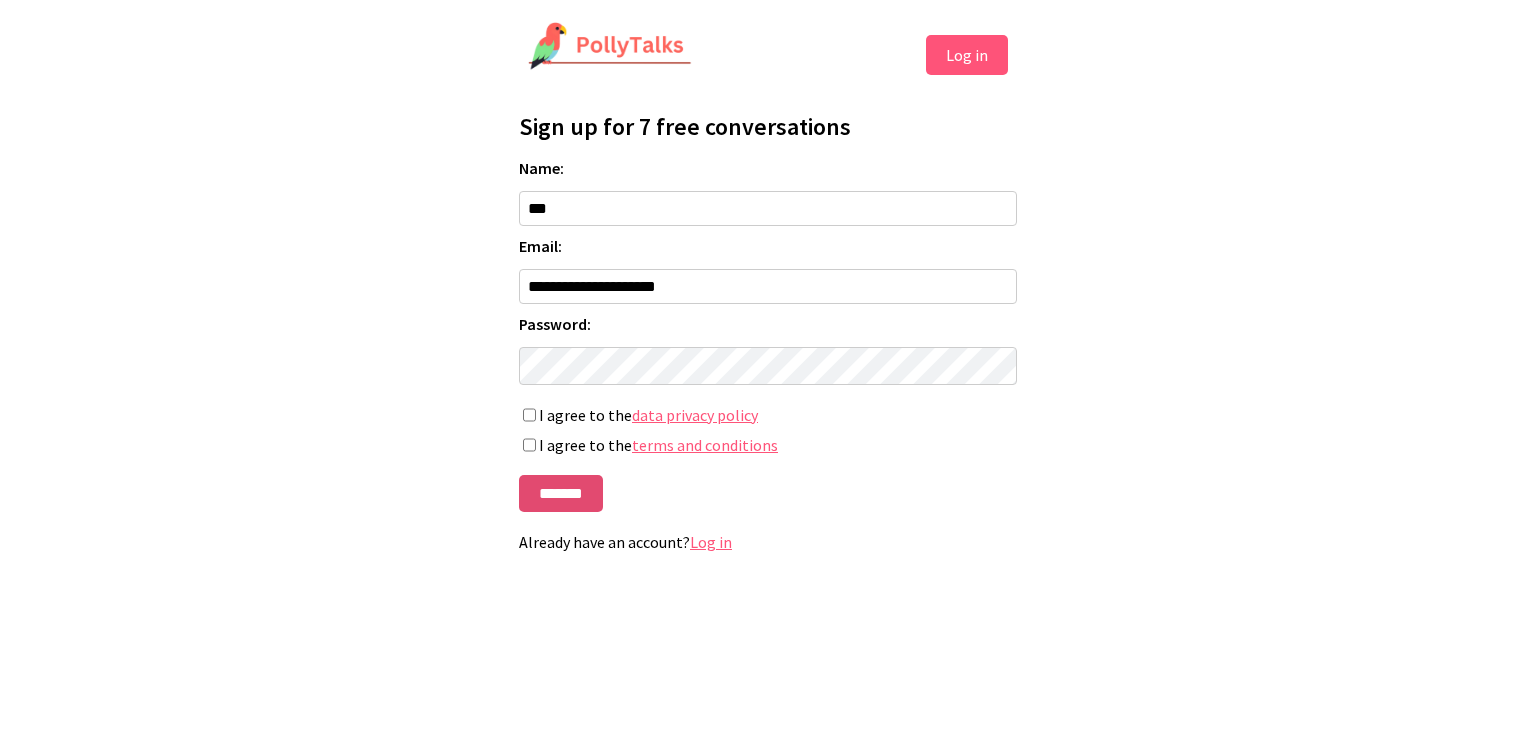 click on "*******" at bounding box center (561, 493) 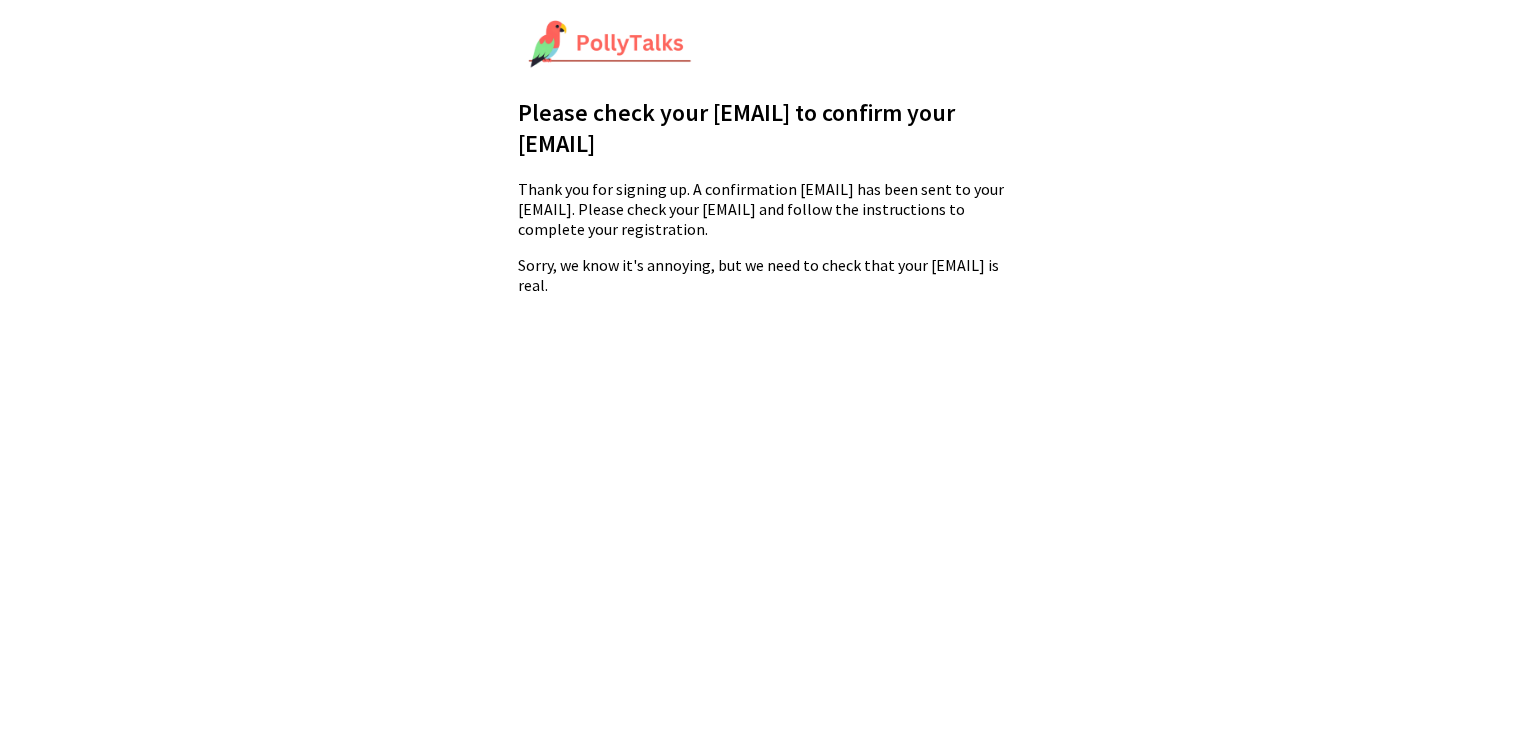scroll, scrollTop: 0, scrollLeft: 0, axis: both 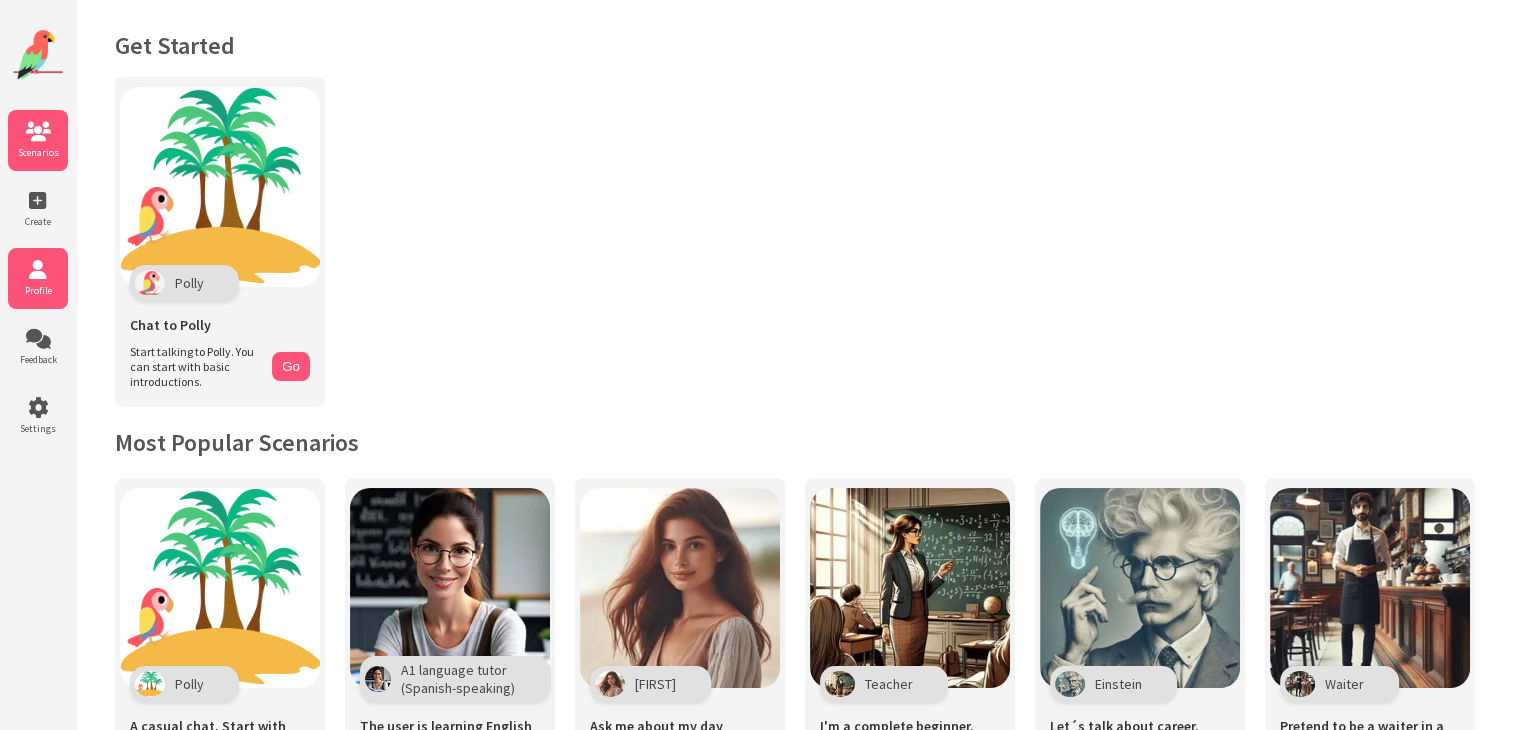 click on "Profile" at bounding box center [38, 278] 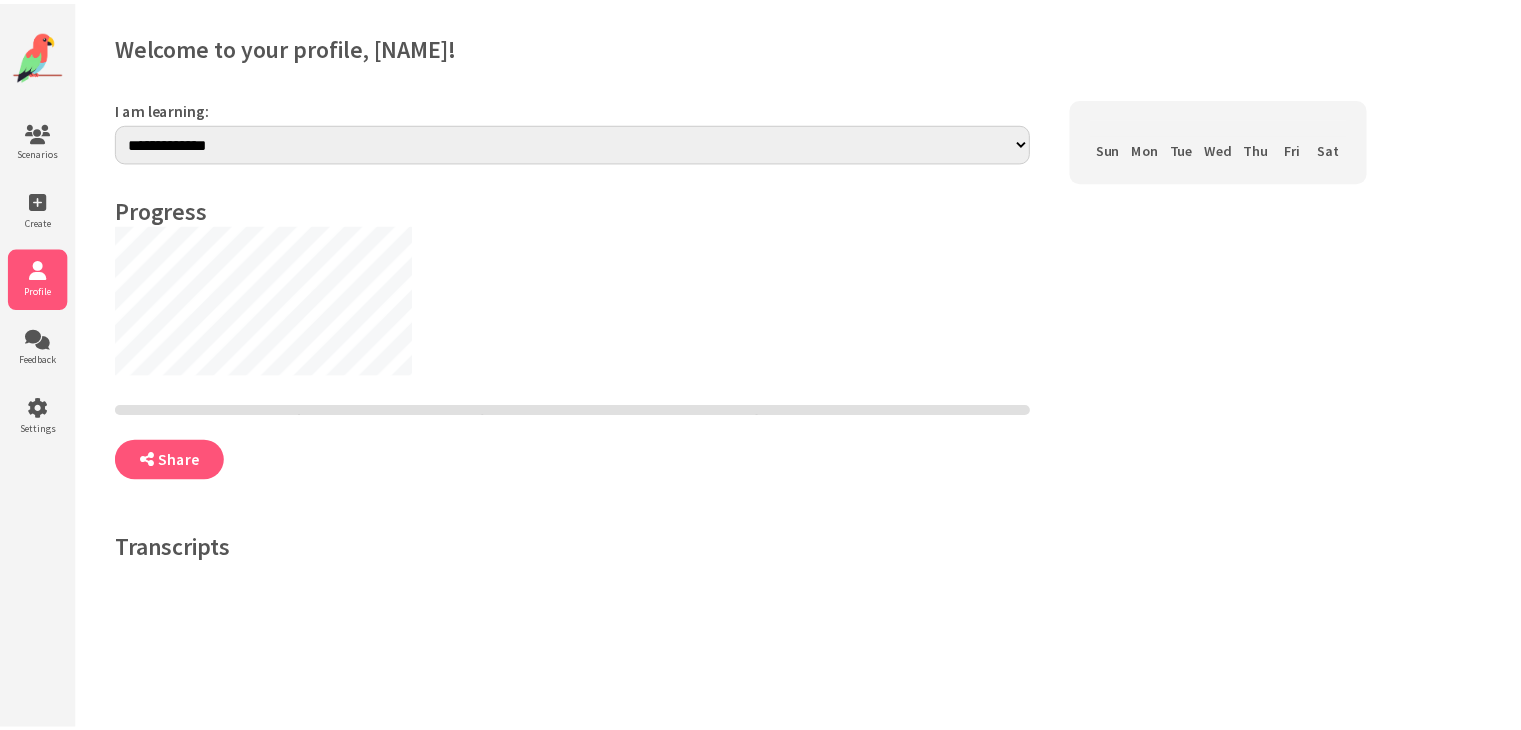 scroll, scrollTop: 0, scrollLeft: 0, axis: both 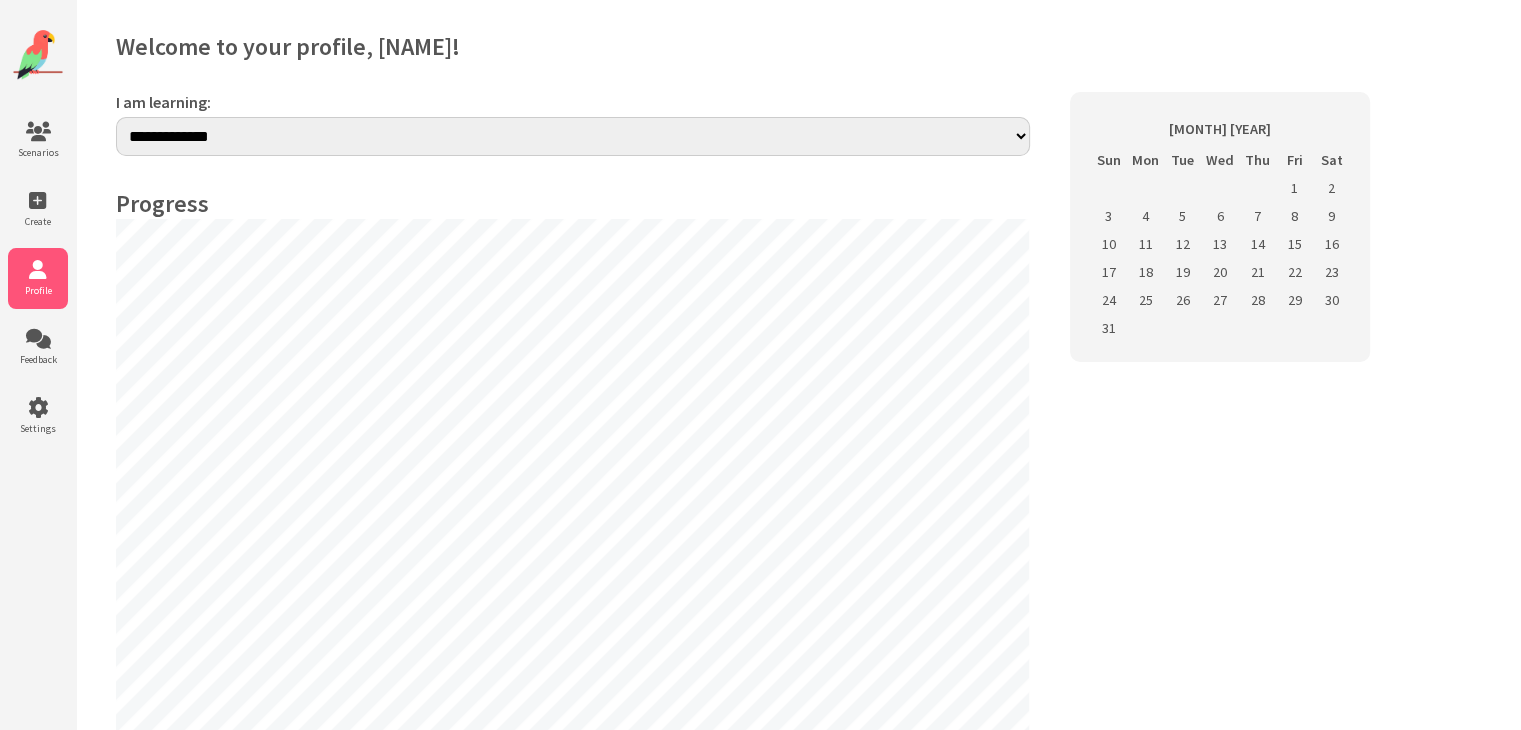 click on "**********" at bounding box center [573, 136] 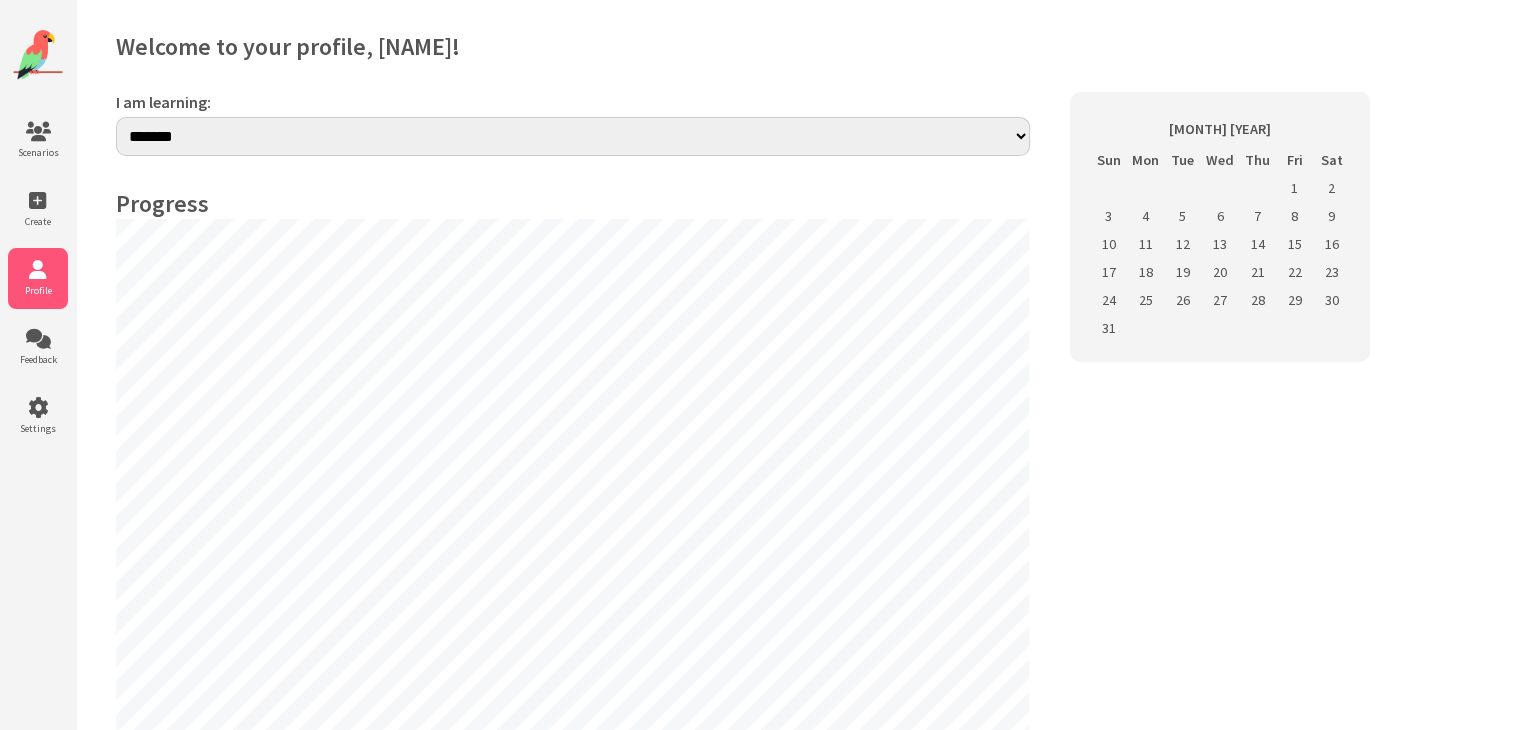 click on "**********" at bounding box center (573, 136) 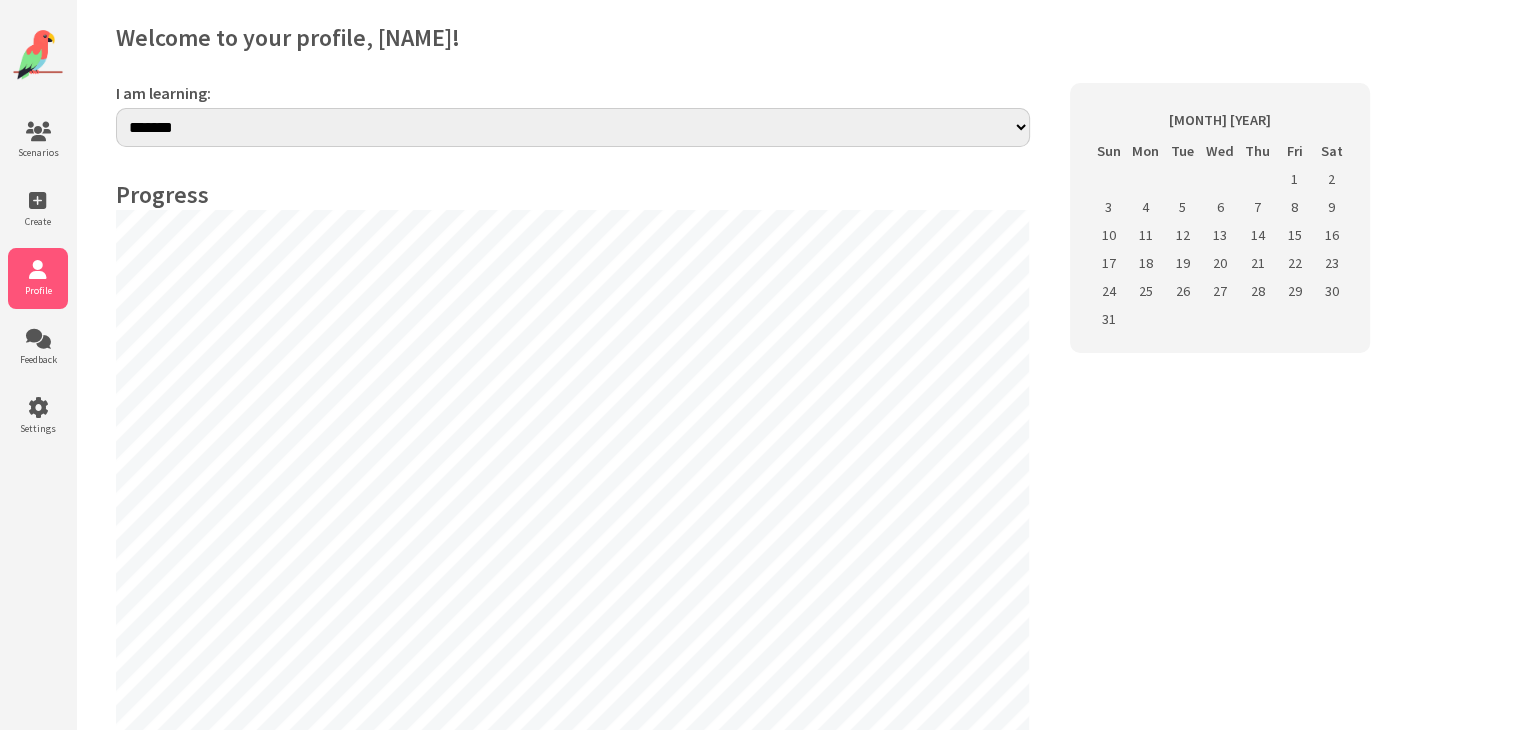 scroll, scrollTop: 0, scrollLeft: 0, axis: both 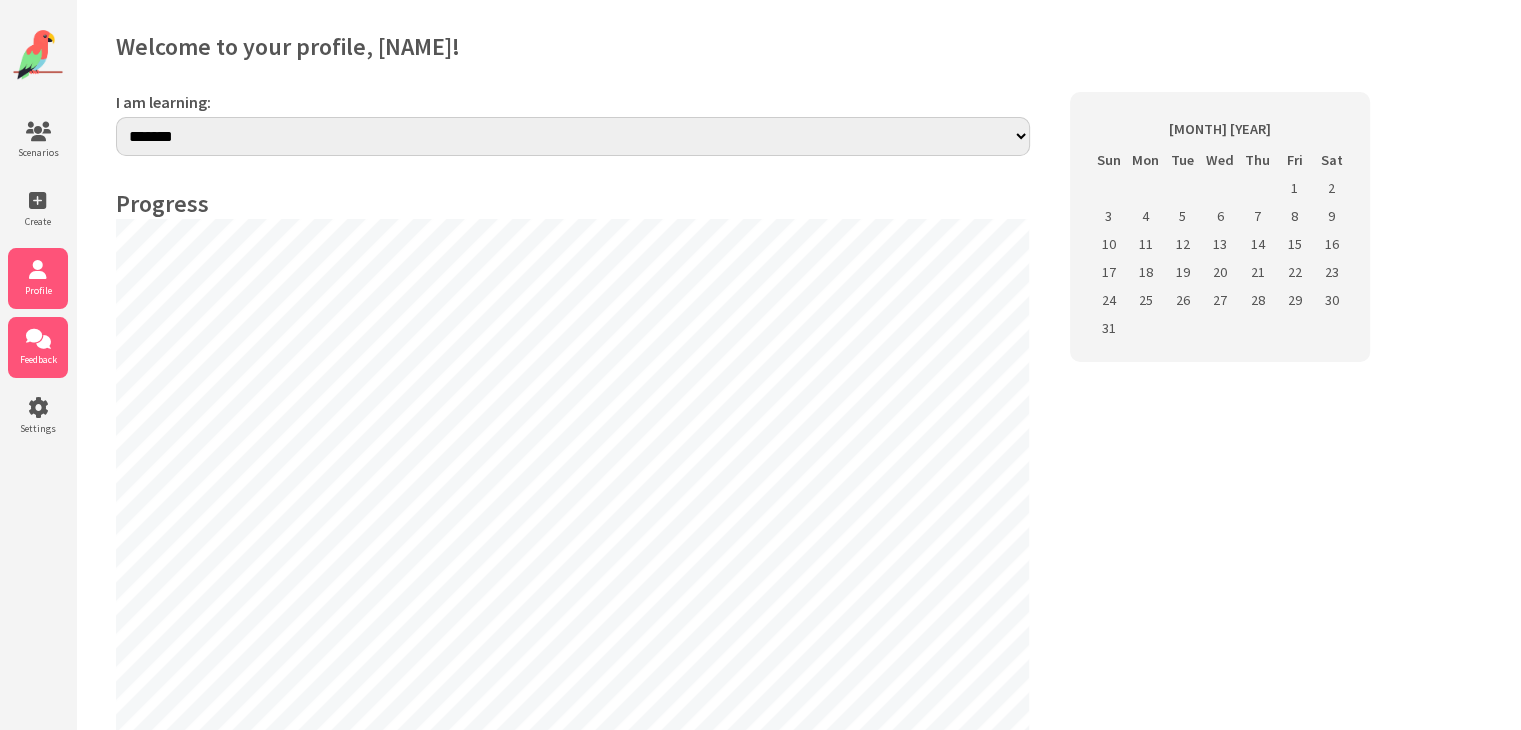 click at bounding box center (38, 339) 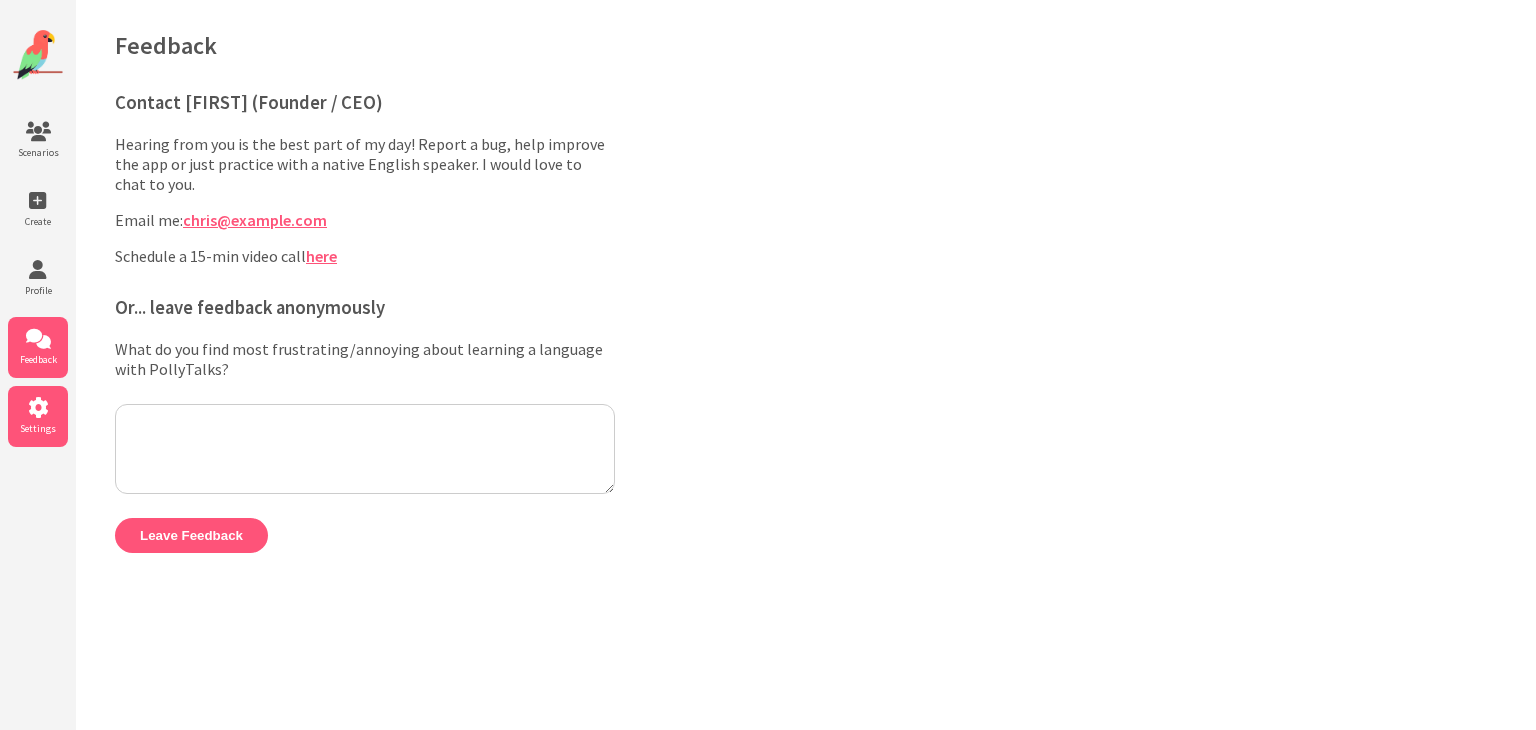 scroll, scrollTop: 0, scrollLeft: 0, axis: both 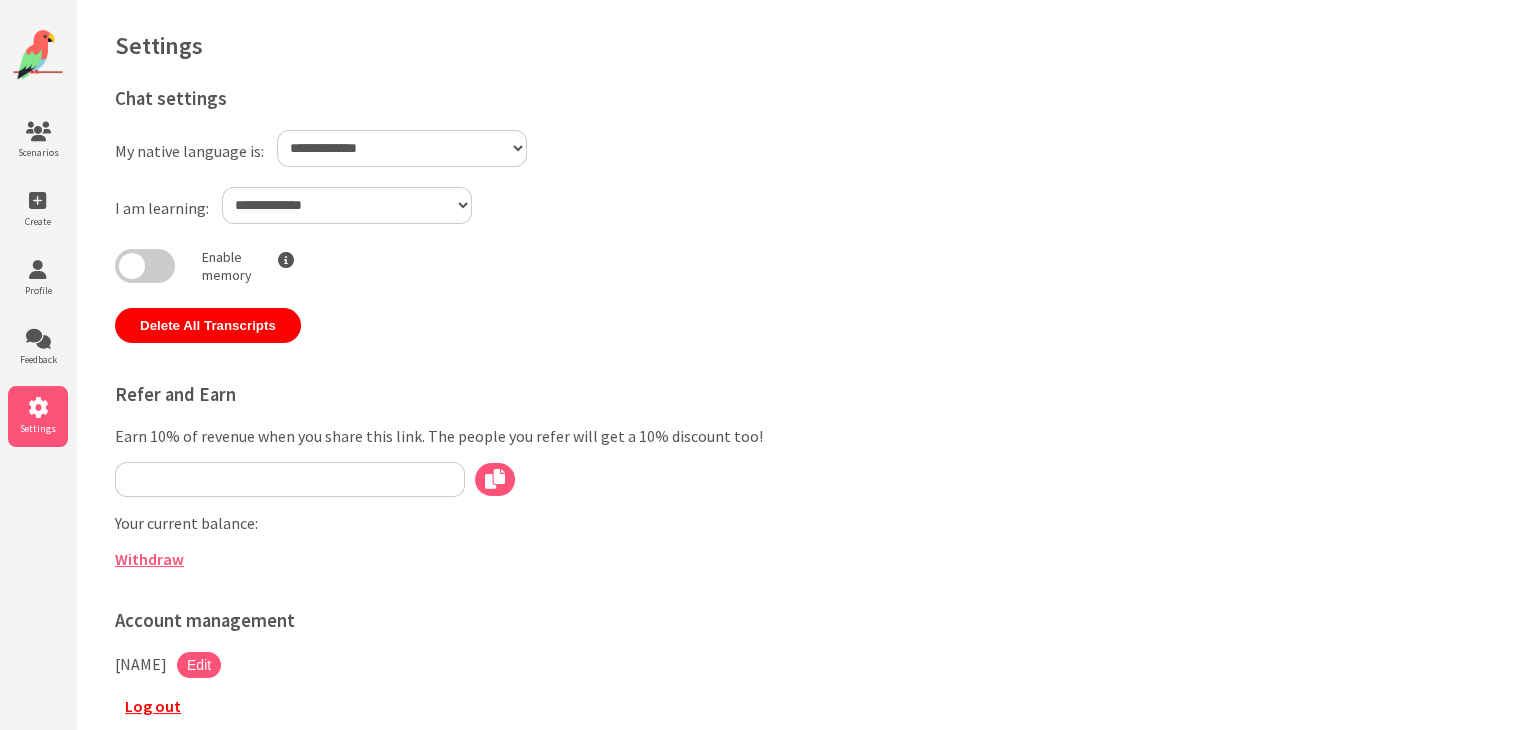 type on "**********" 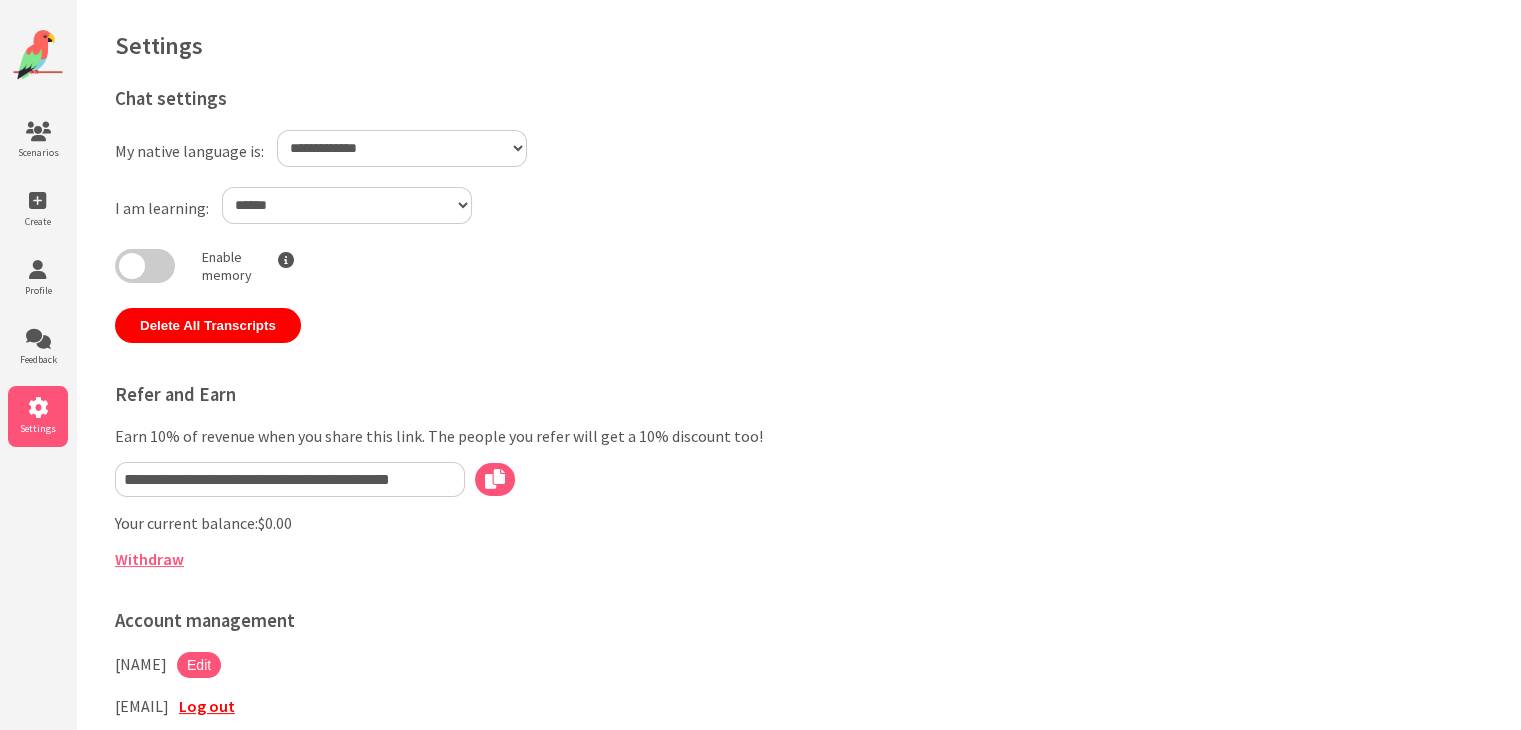 click on "**********" at bounding box center [402, 148] 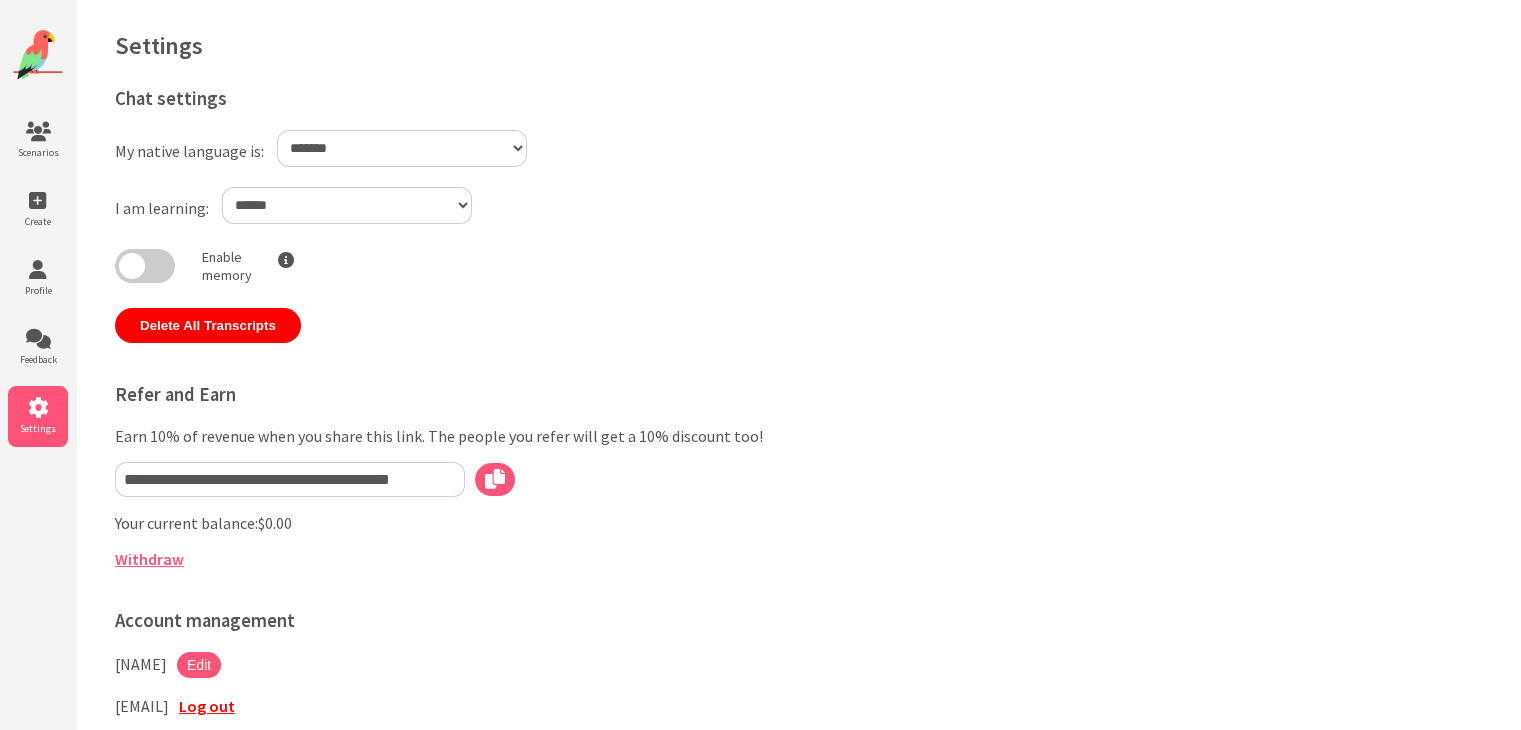 click at bounding box center (145, 266) 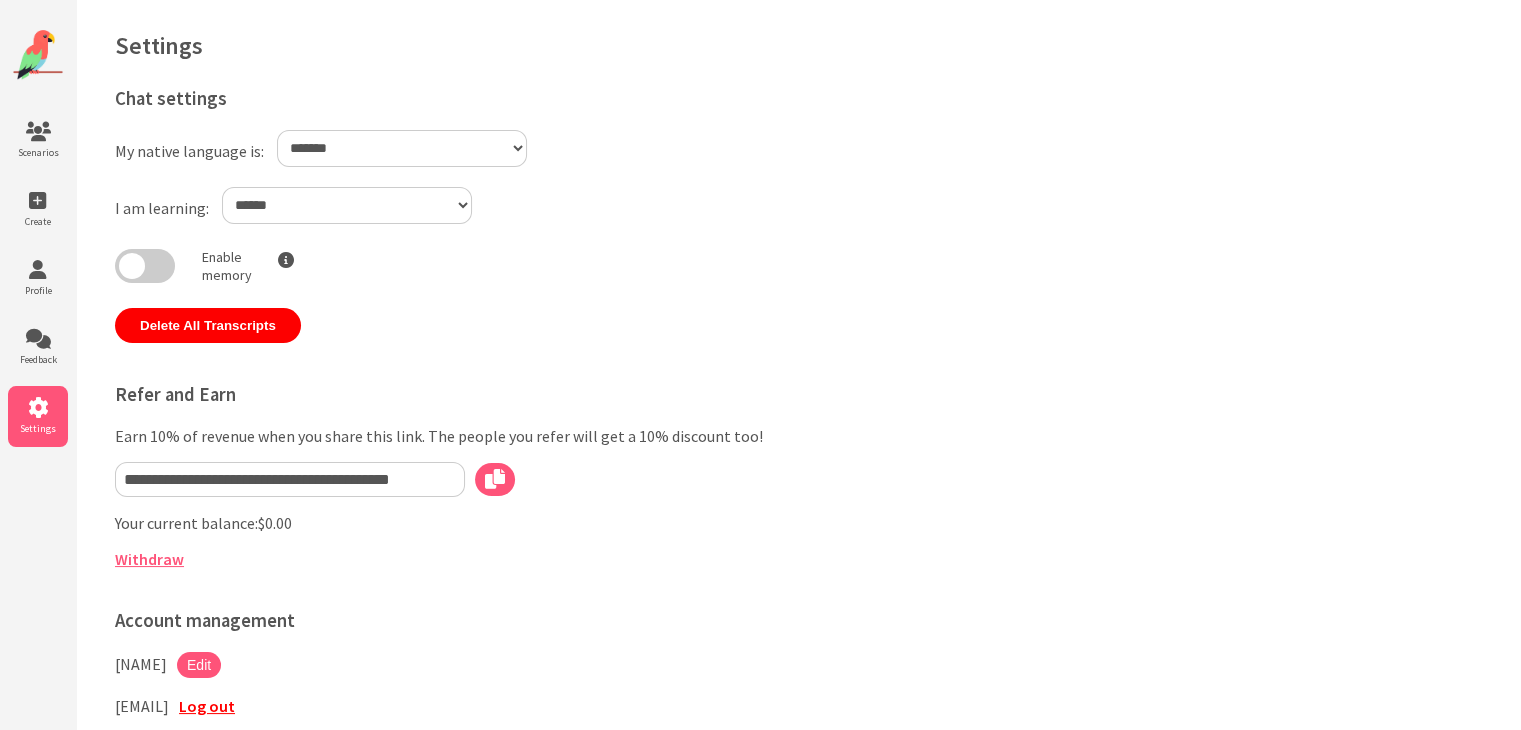 click at bounding box center [145, 266] 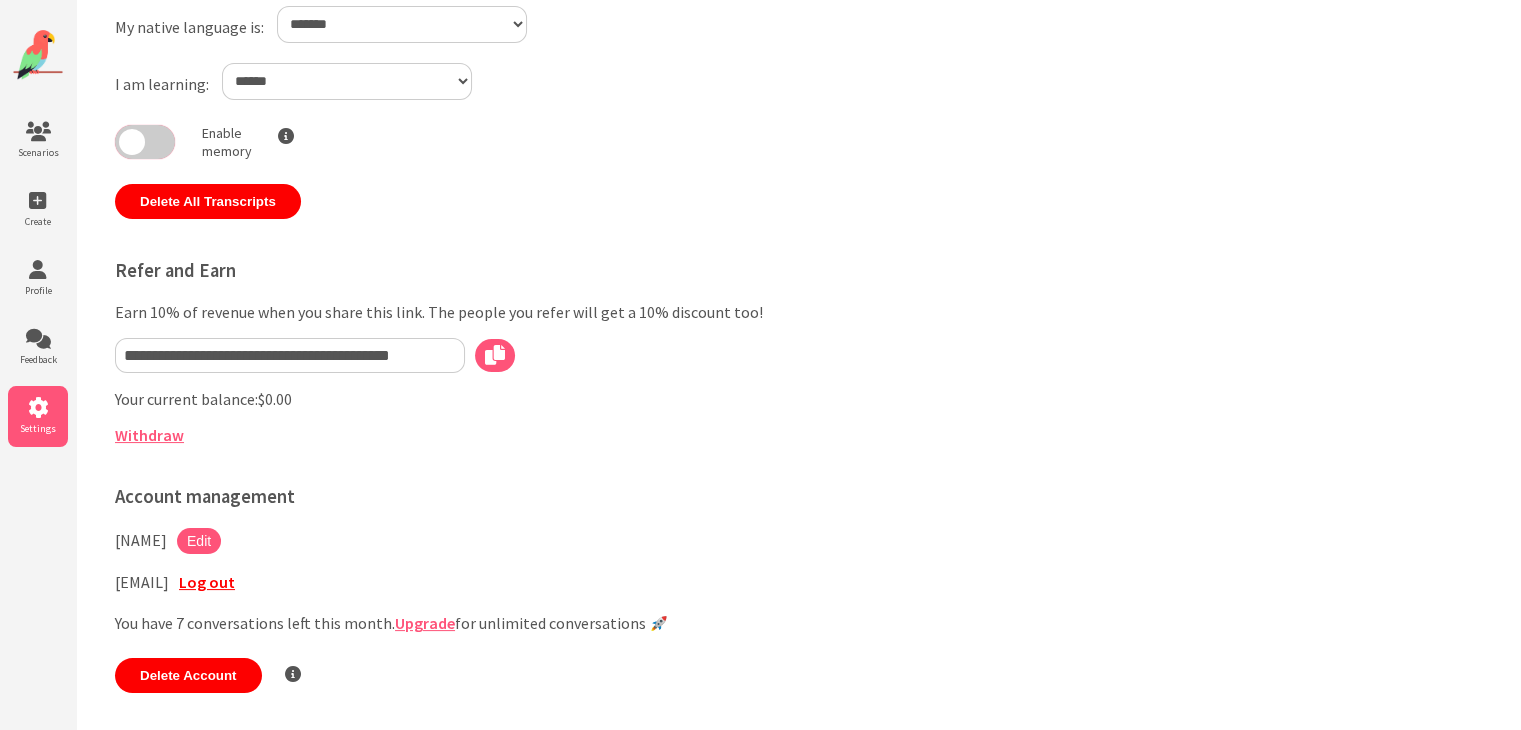 scroll, scrollTop: 132, scrollLeft: 0, axis: vertical 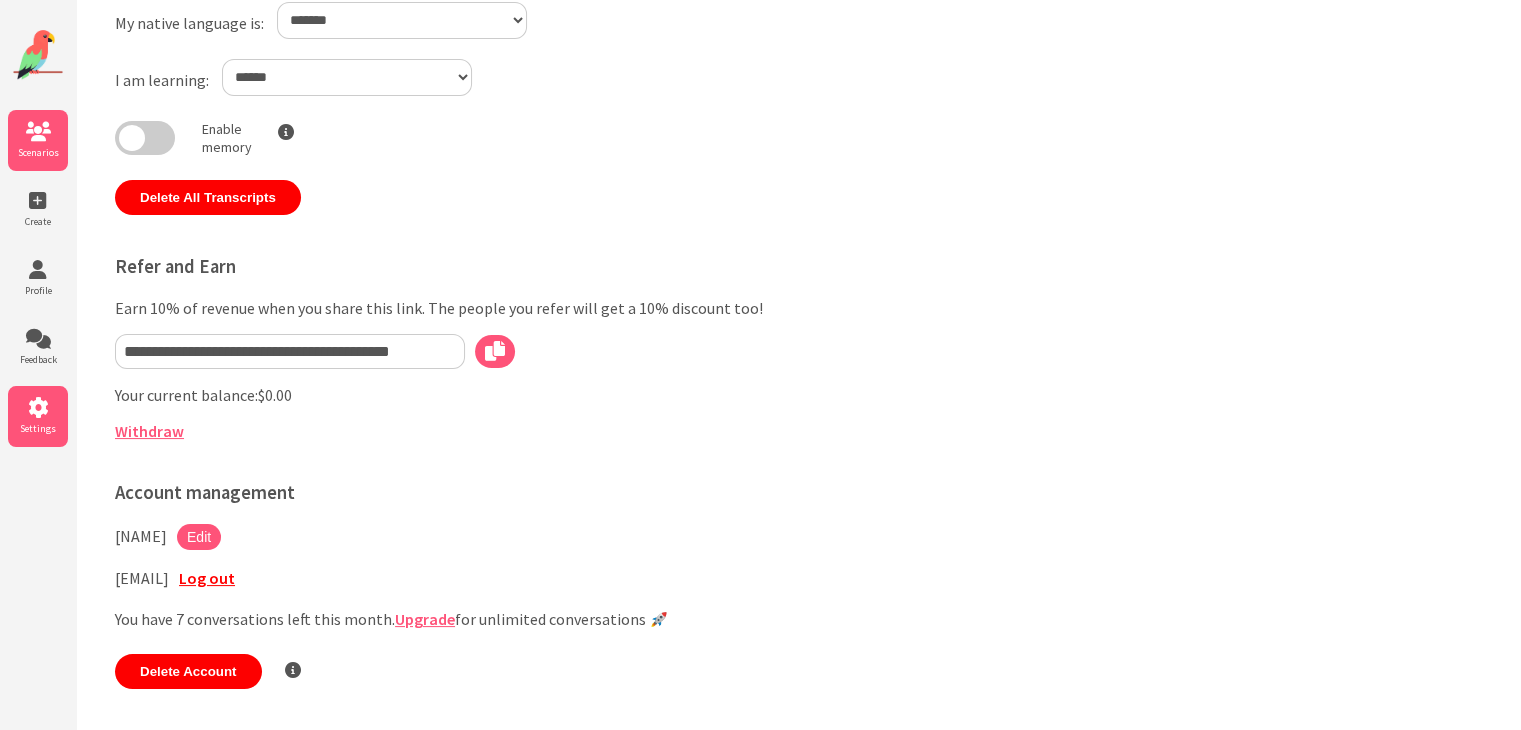 click on "Scenarios" at bounding box center [38, 140] 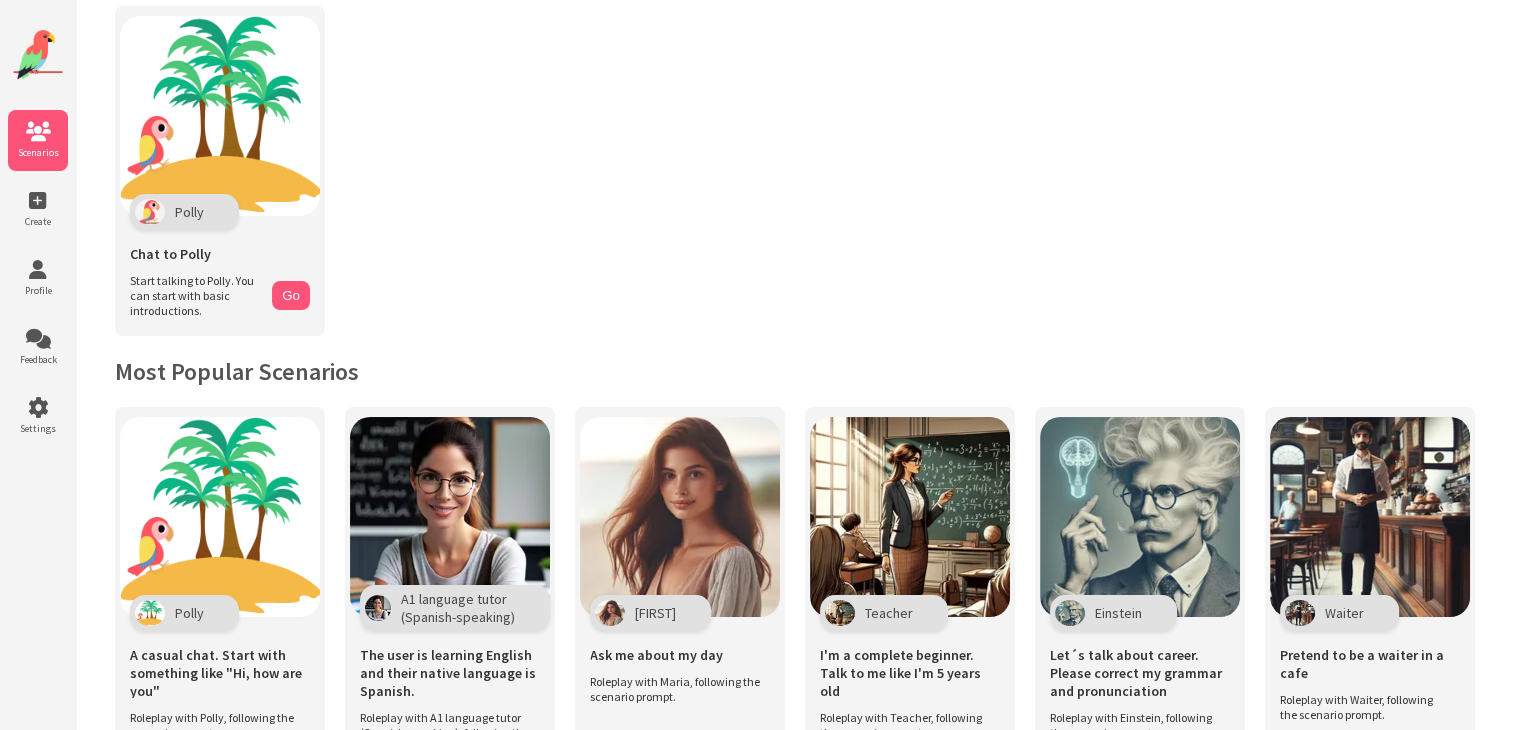 scroll, scrollTop: 0, scrollLeft: 0, axis: both 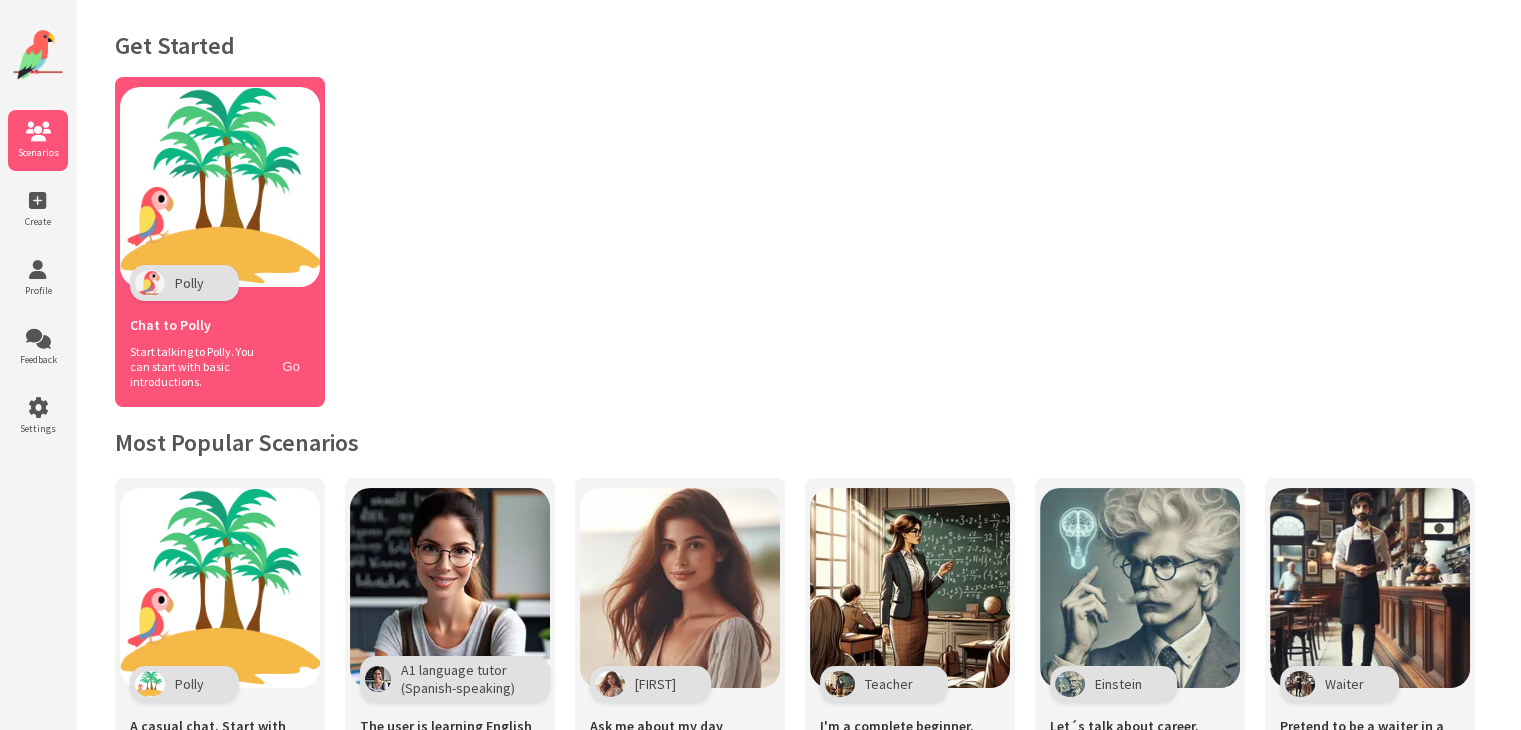 click on "Go" at bounding box center (291, 366) 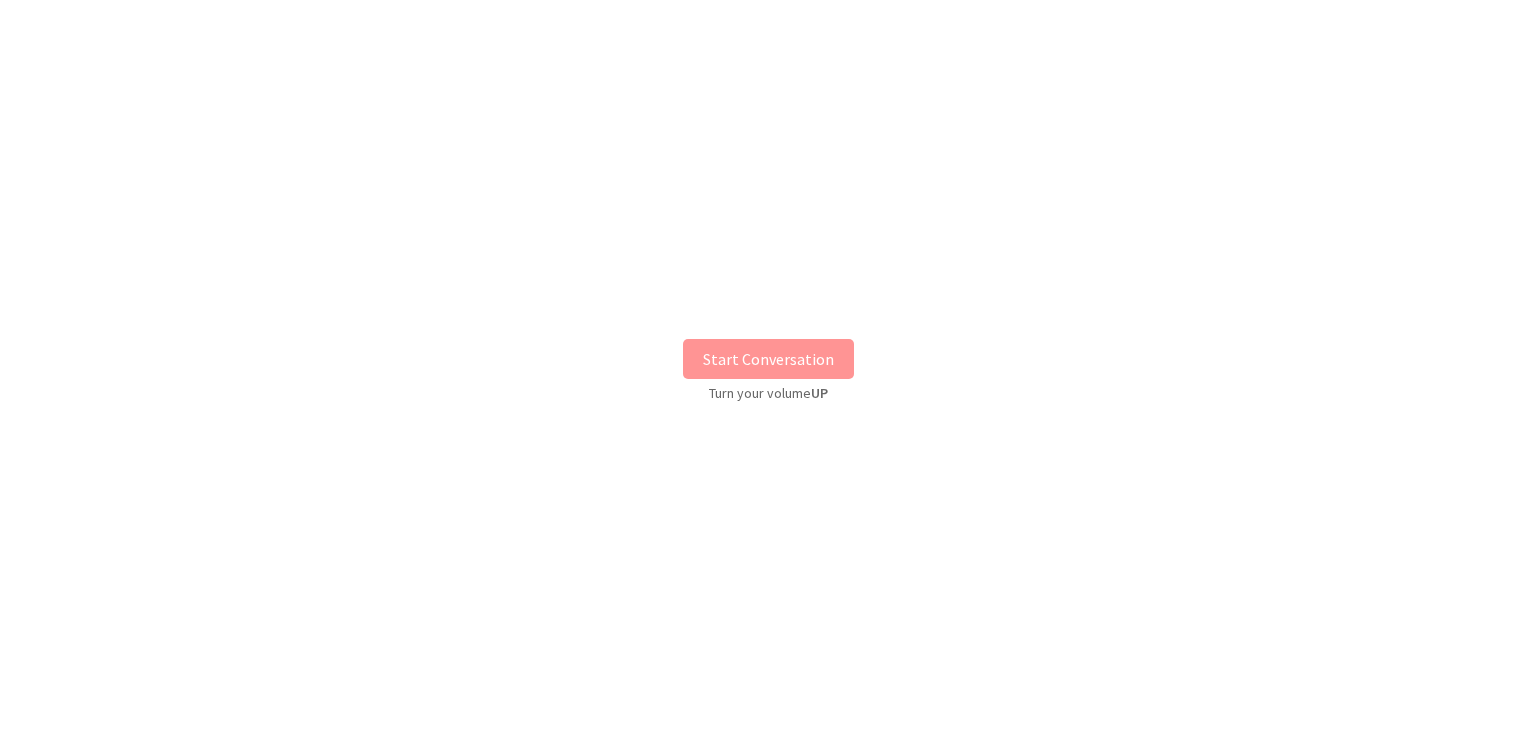 scroll, scrollTop: 0, scrollLeft: 0, axis: both 